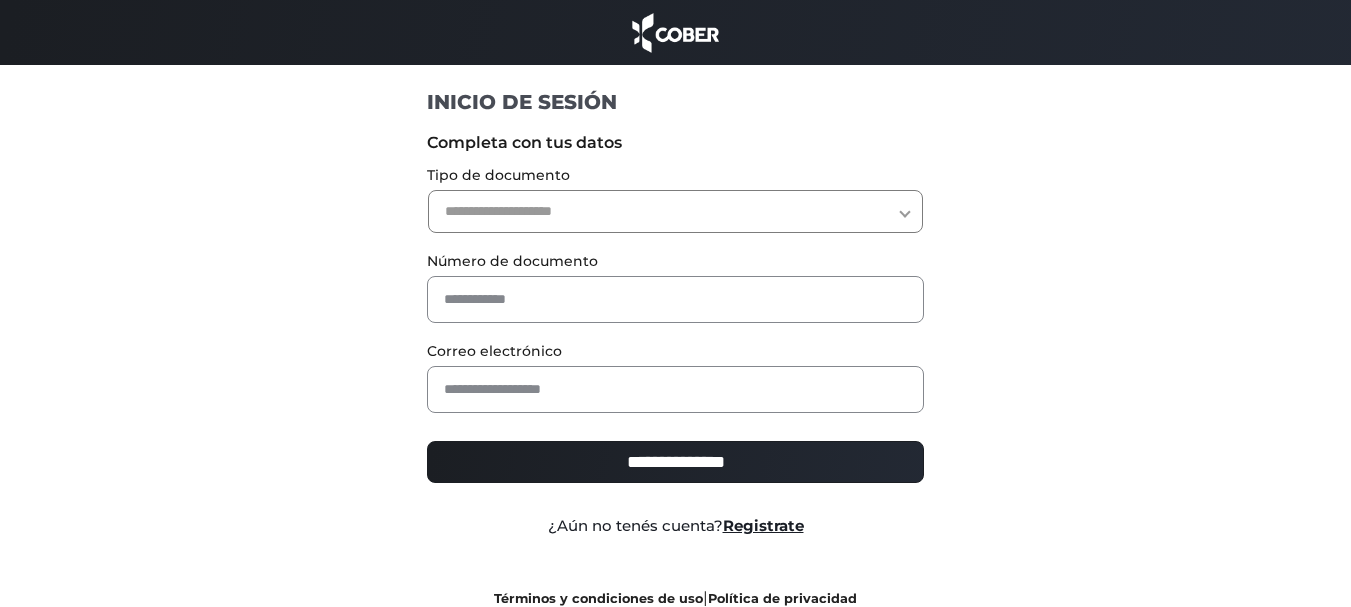 scroll, scrollTop: 0, scrollLeft: 0, axis: both 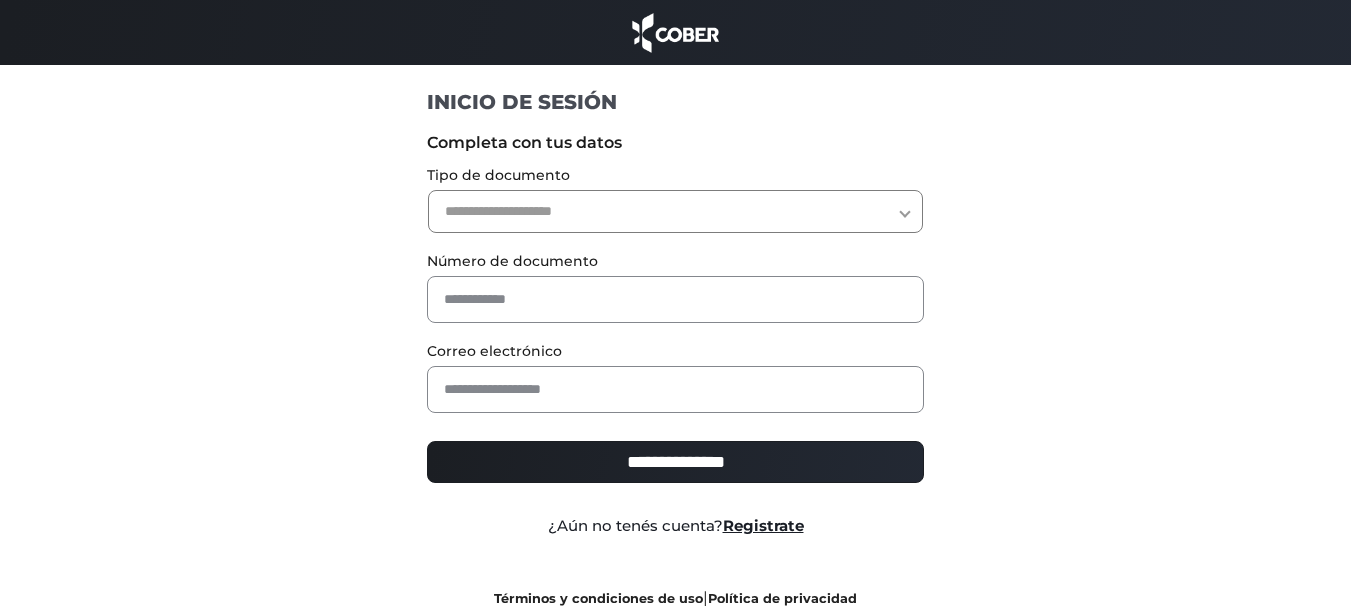click on "**********" at bounding box center (675, 211) 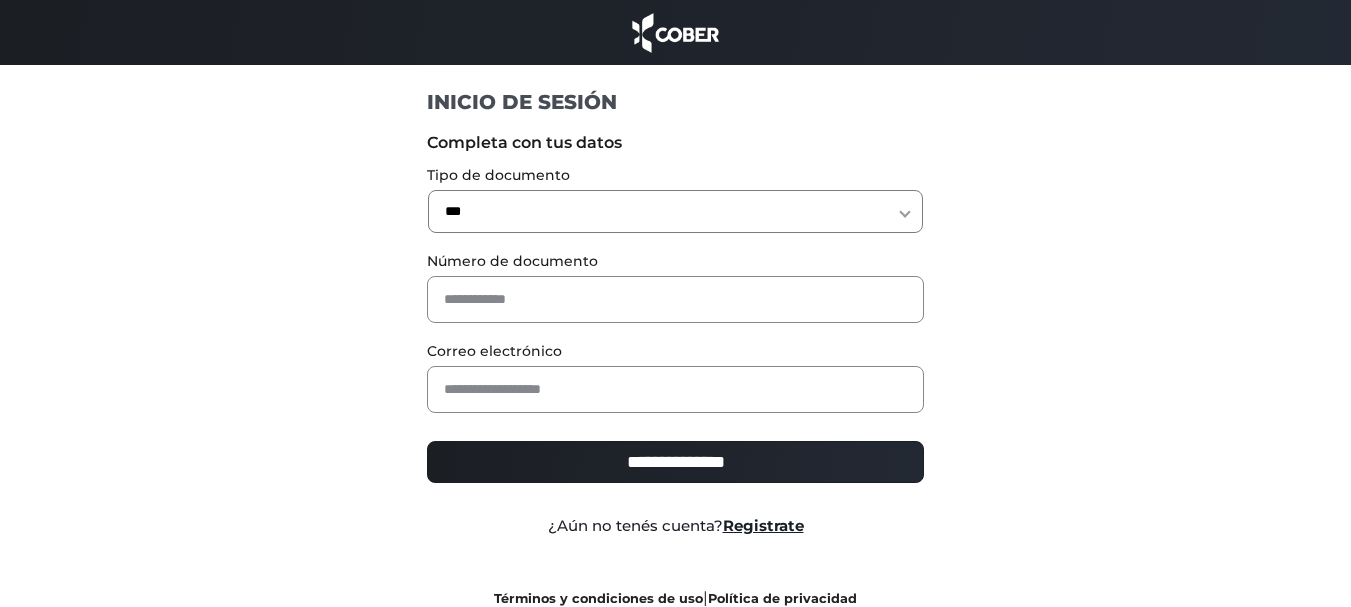 click on "**********" at bounding box center (675, 211) 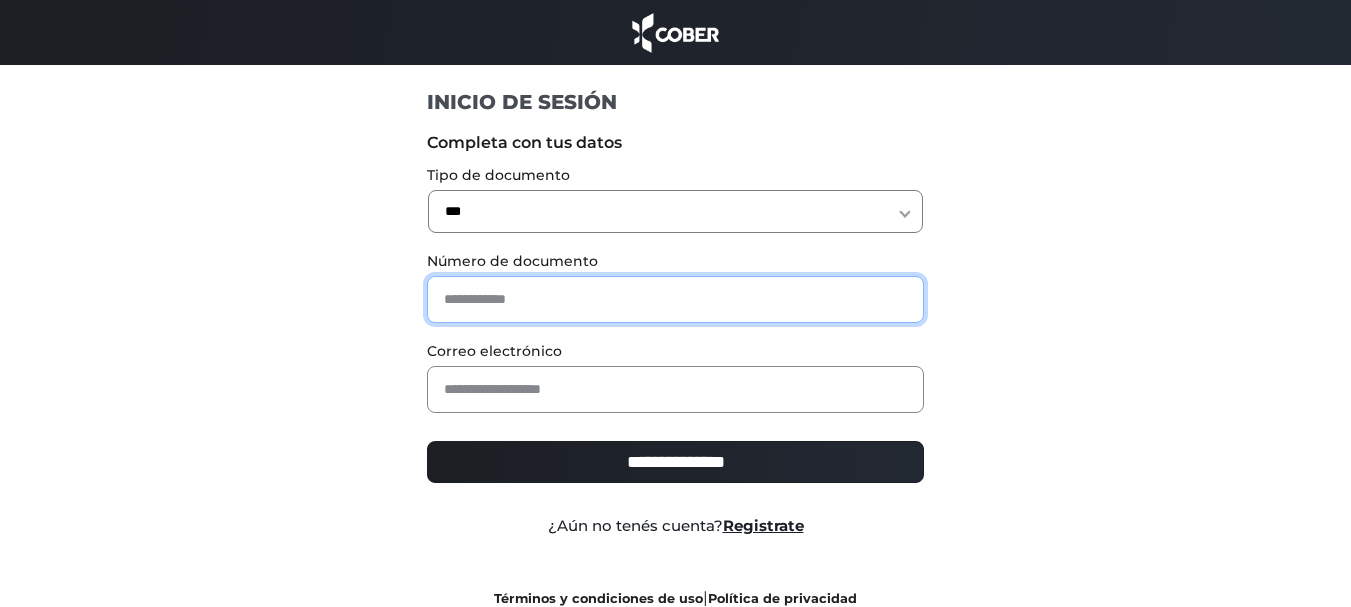 click at bounding box center [675, 299] 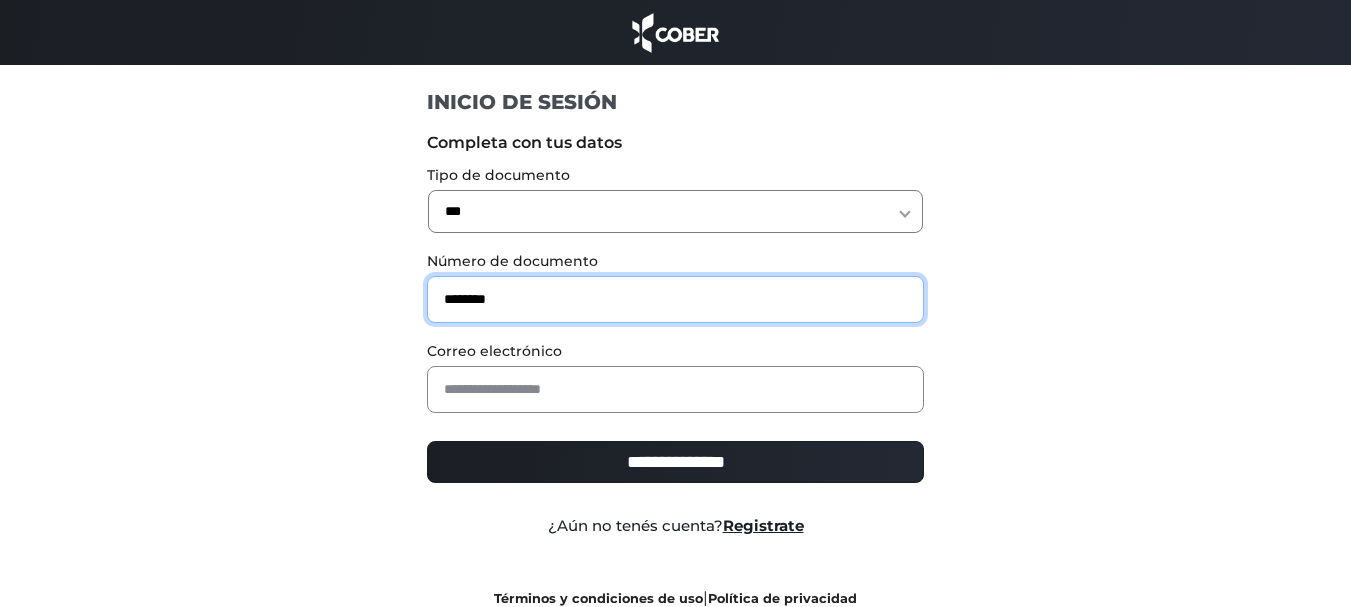 type on "********" 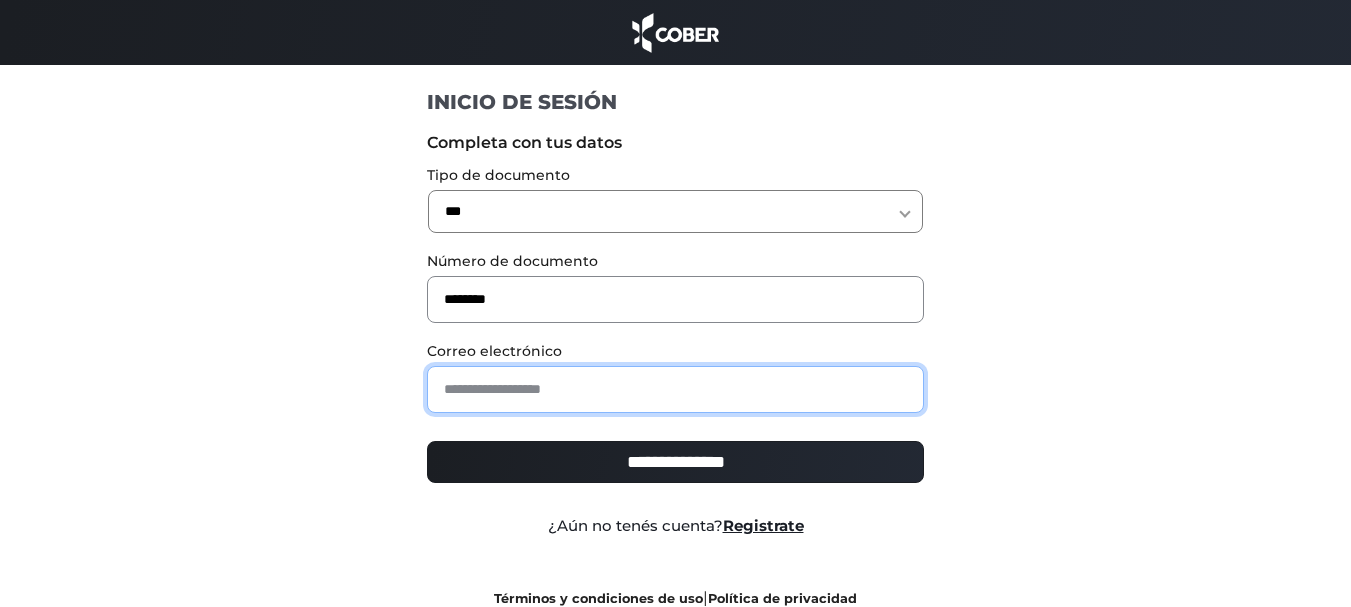 click at bounding box center (675, 389) 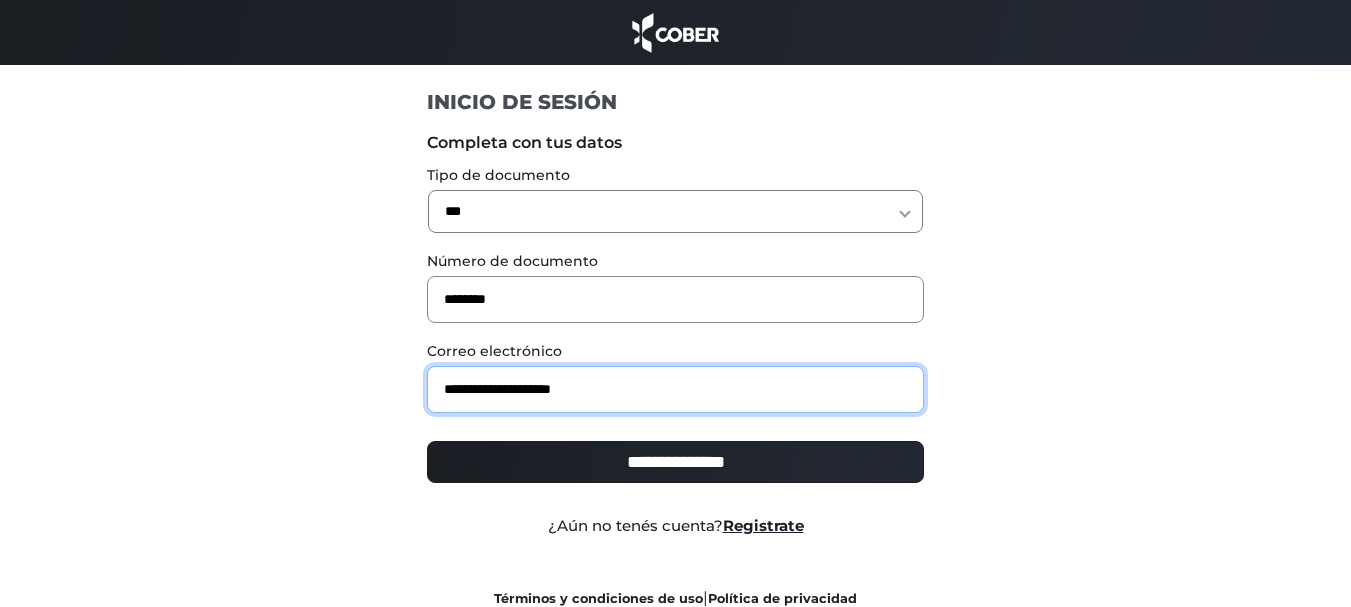 type on "**********" 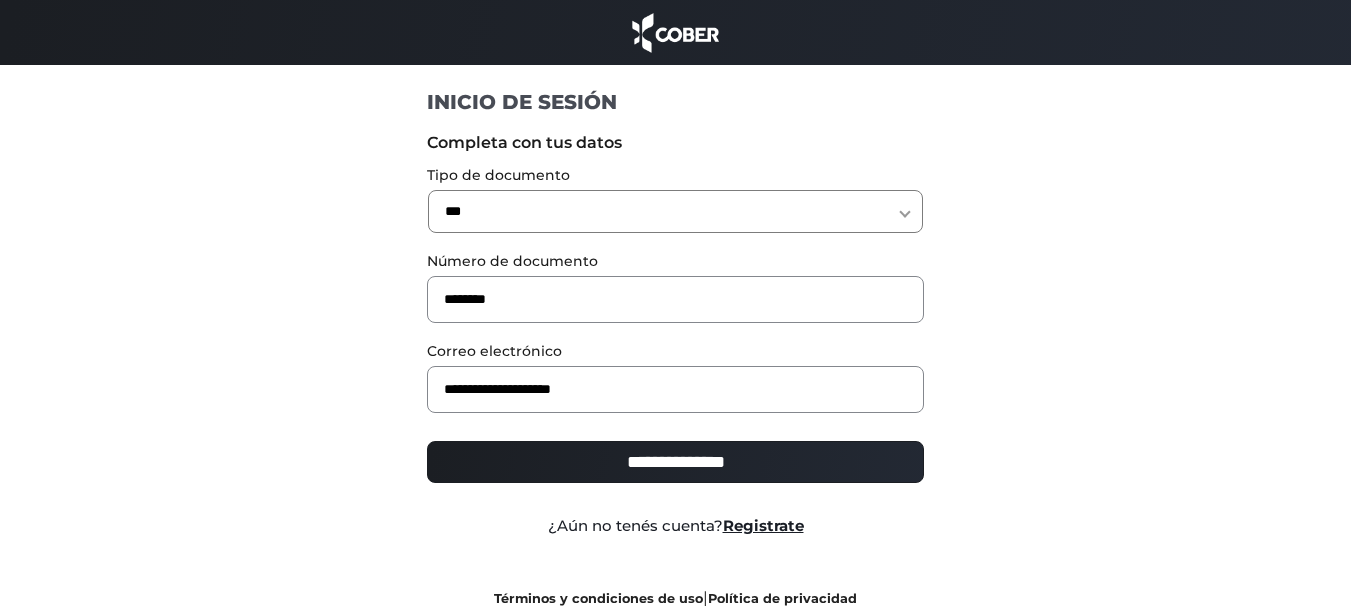 click on "**********" at bounding box center (675, 462) 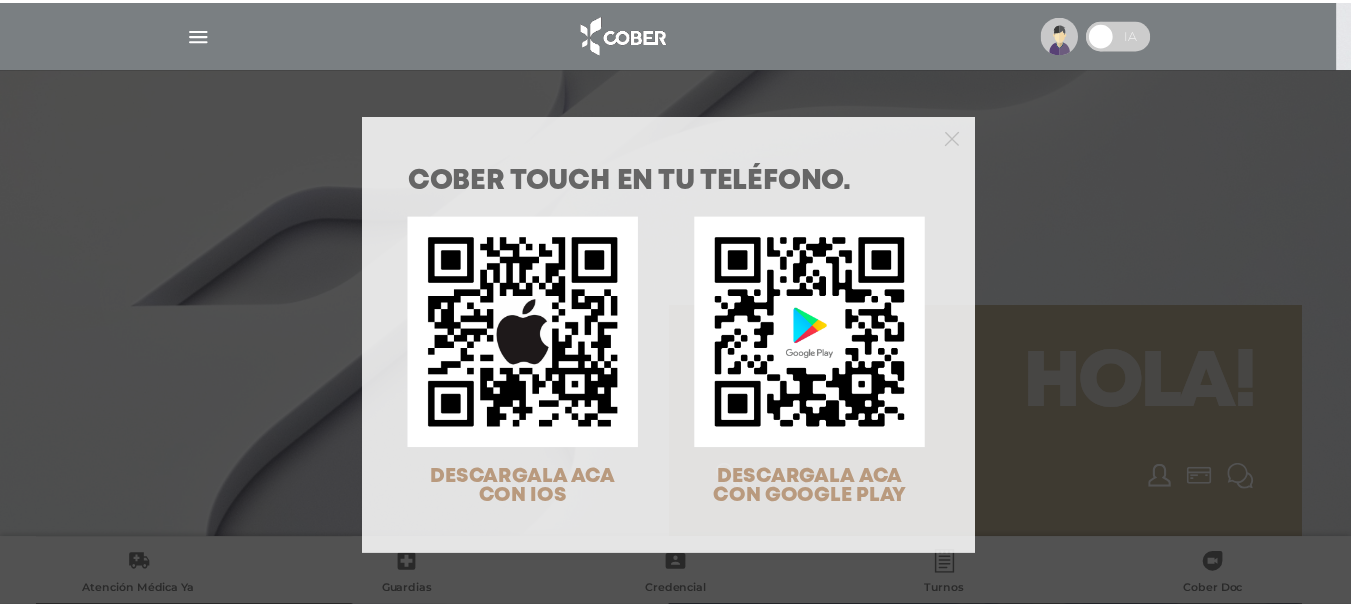 scroll, scrollTop: 0, scrollLeft: 0, axis: both 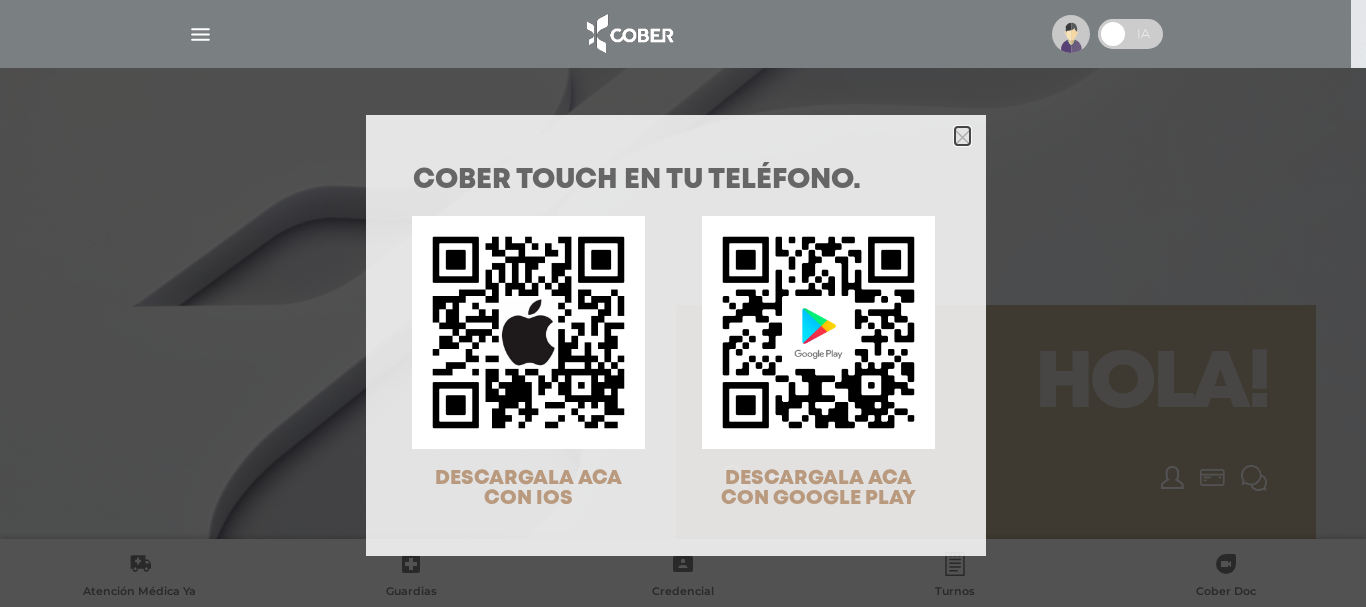 click 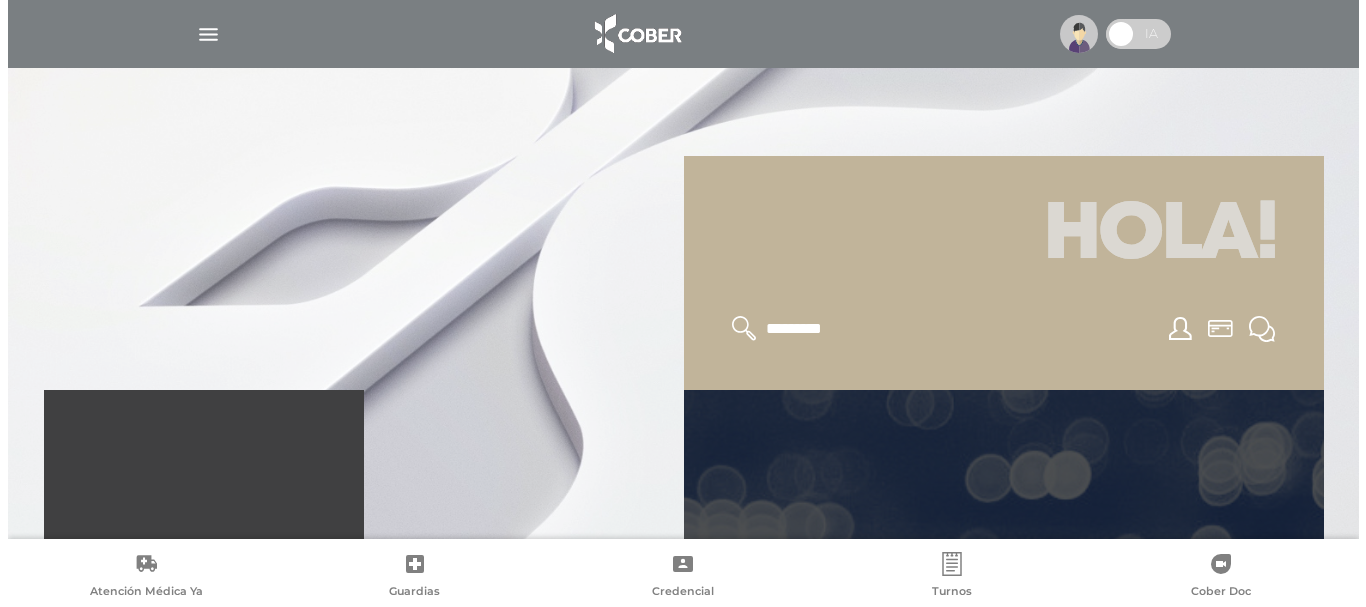 scroll, scrollTop: 100, scrollLeft: 0, axis: vertical 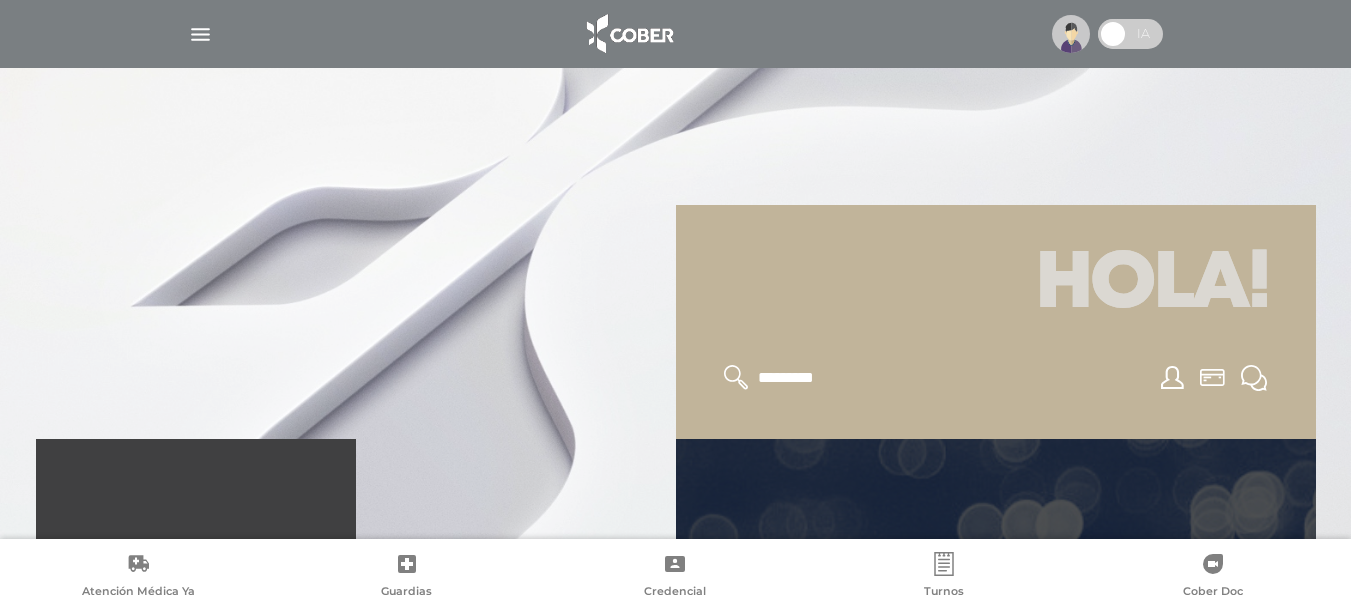 click at bounding box center [200, 34] 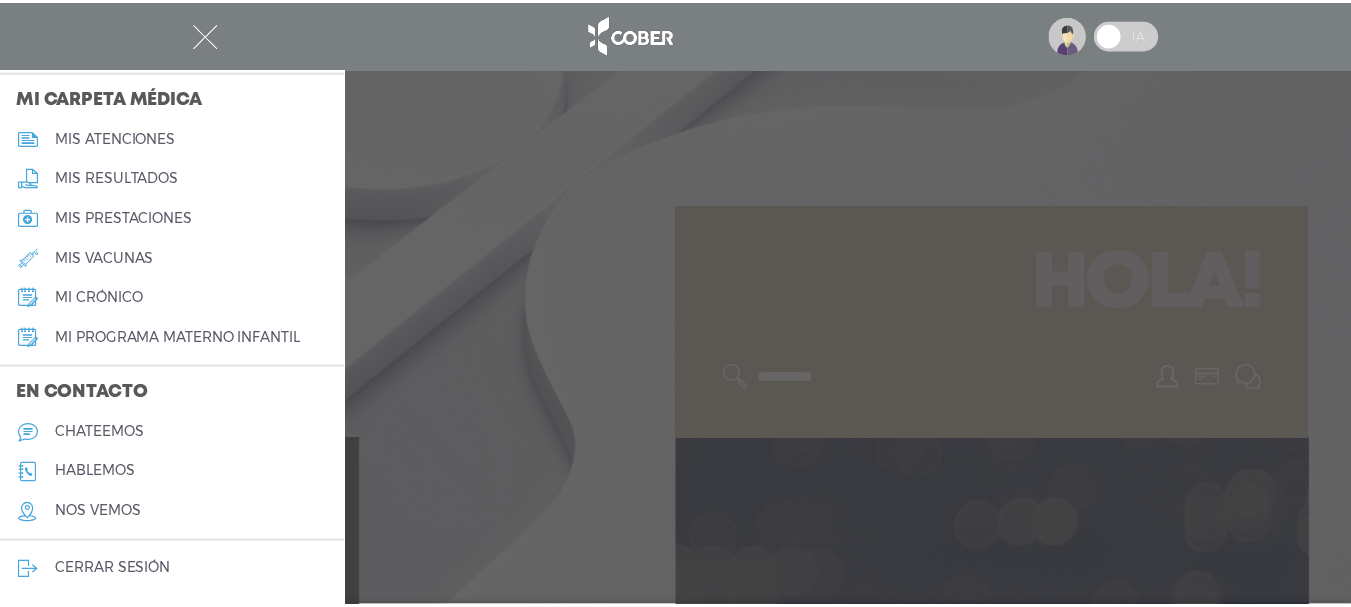scroll, scrollTop: 979, scrollLeft: 0, axis: vertical 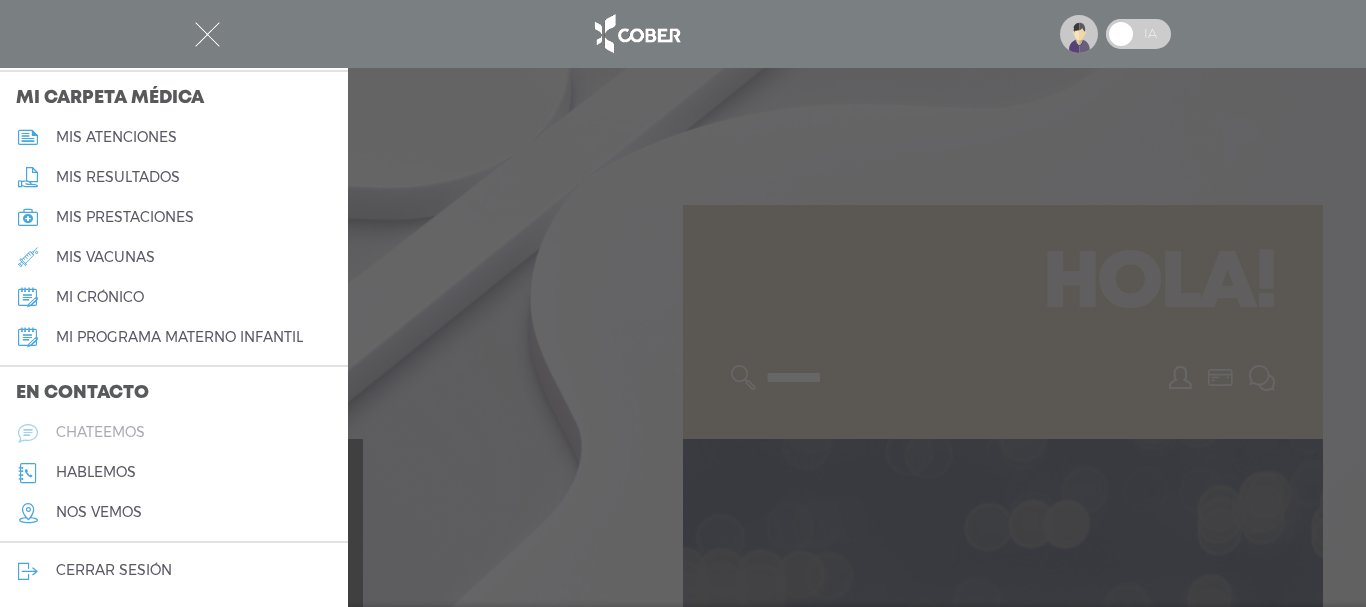 click on "chateemos" at bounding box center [100, 432] 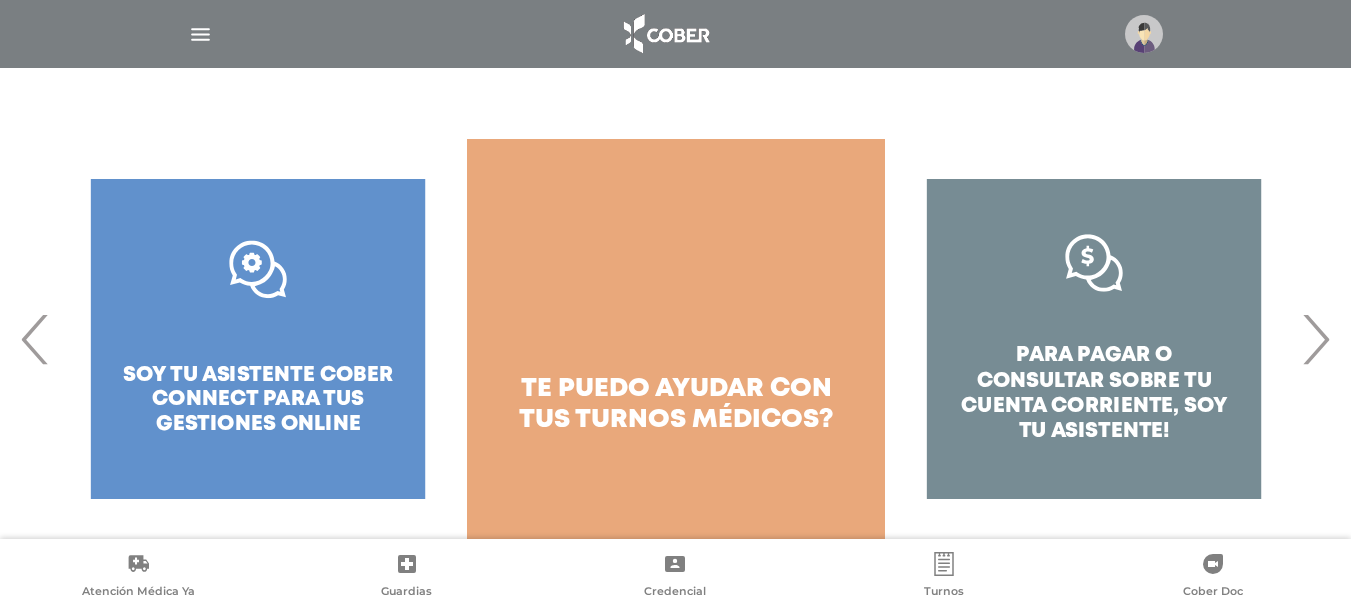 scroll, scrollTop: 291, scrollLeft: 0, axis: vertical 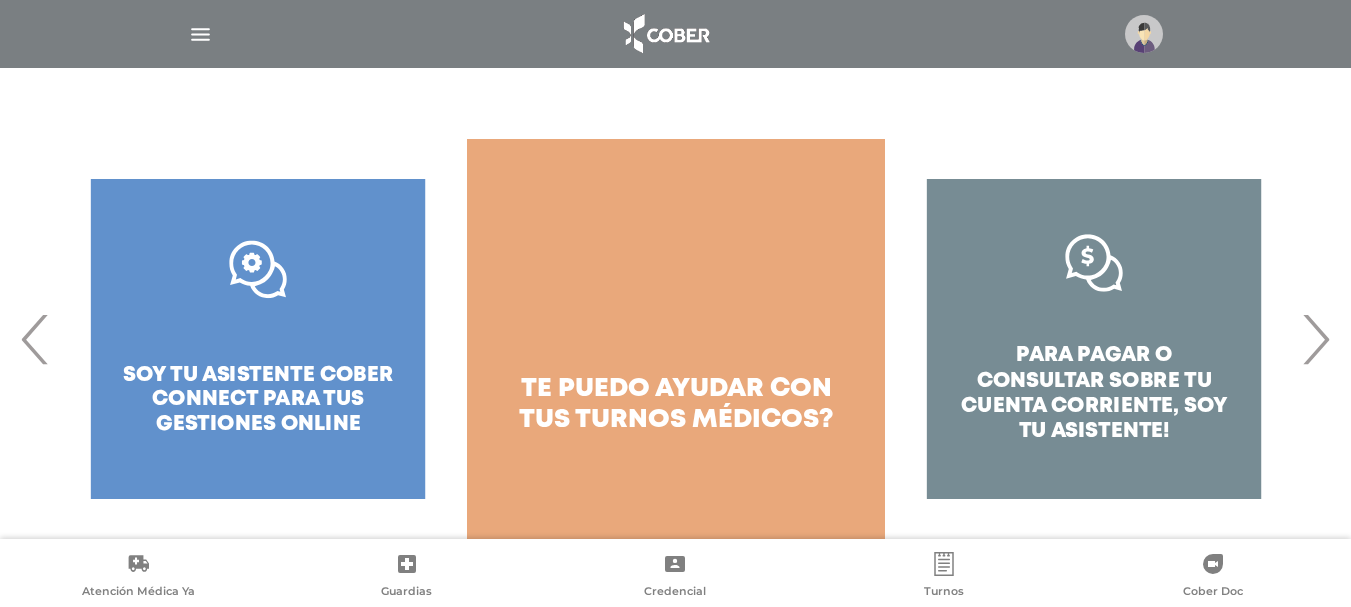 click on "›" at bounding box center (1315, 339) 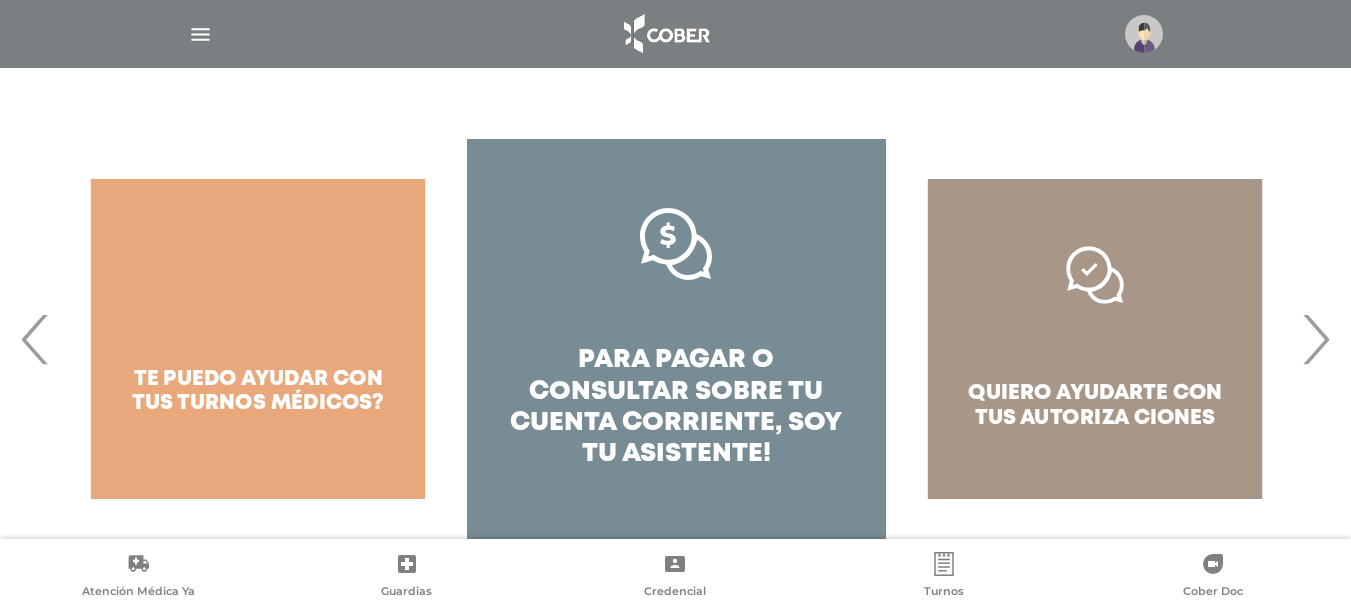 click on "quiero ayudarte con tus
autoriza ciones" at bounding box center [1095, 339] 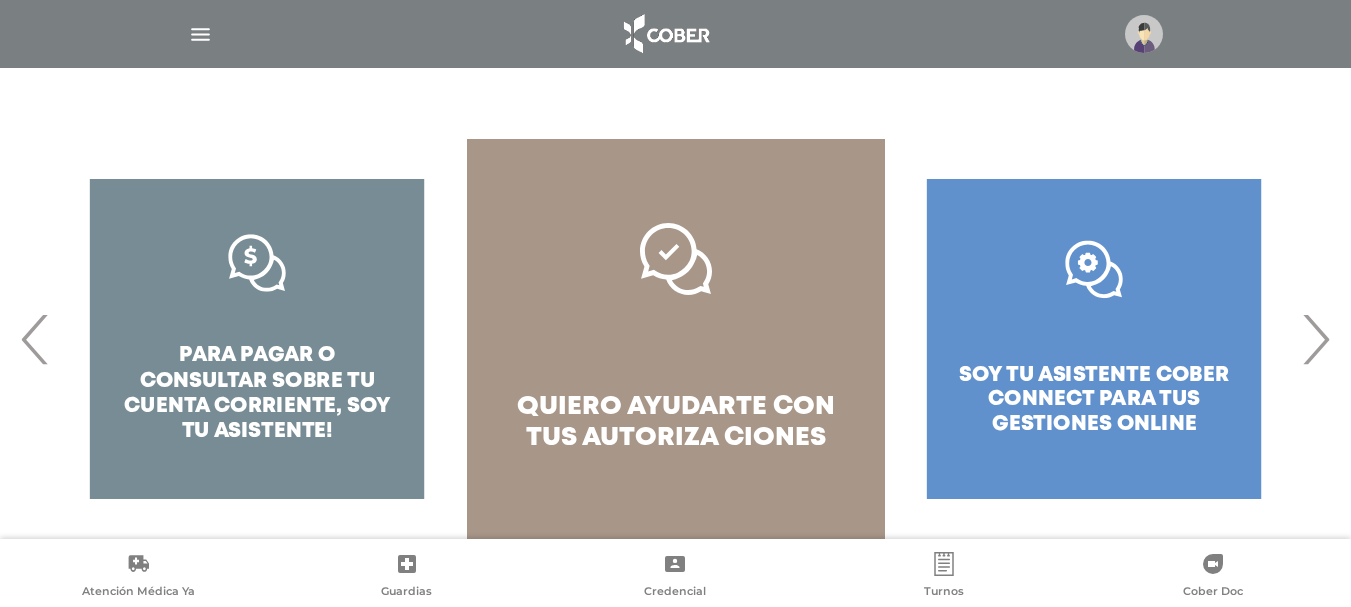 click on "quiero ayudarte con tus
autoriza ciones" at bounding box center (676, 339) 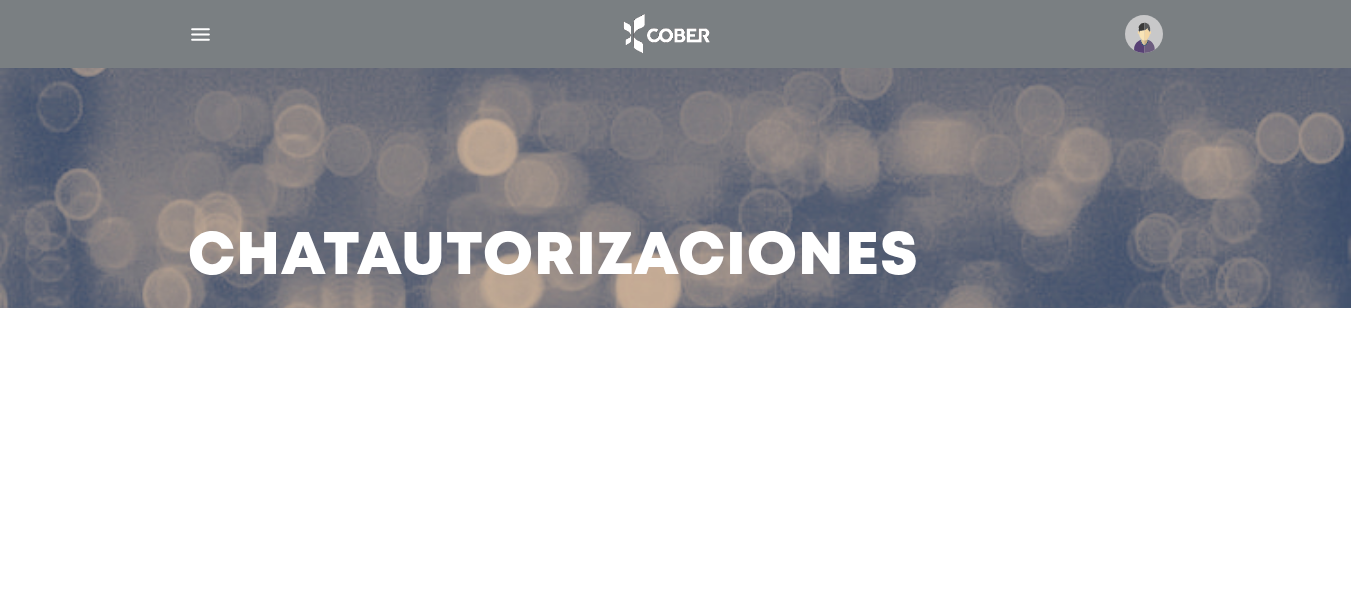 scroll, scrollTop: 0, scrollLeft: 0, axis: both 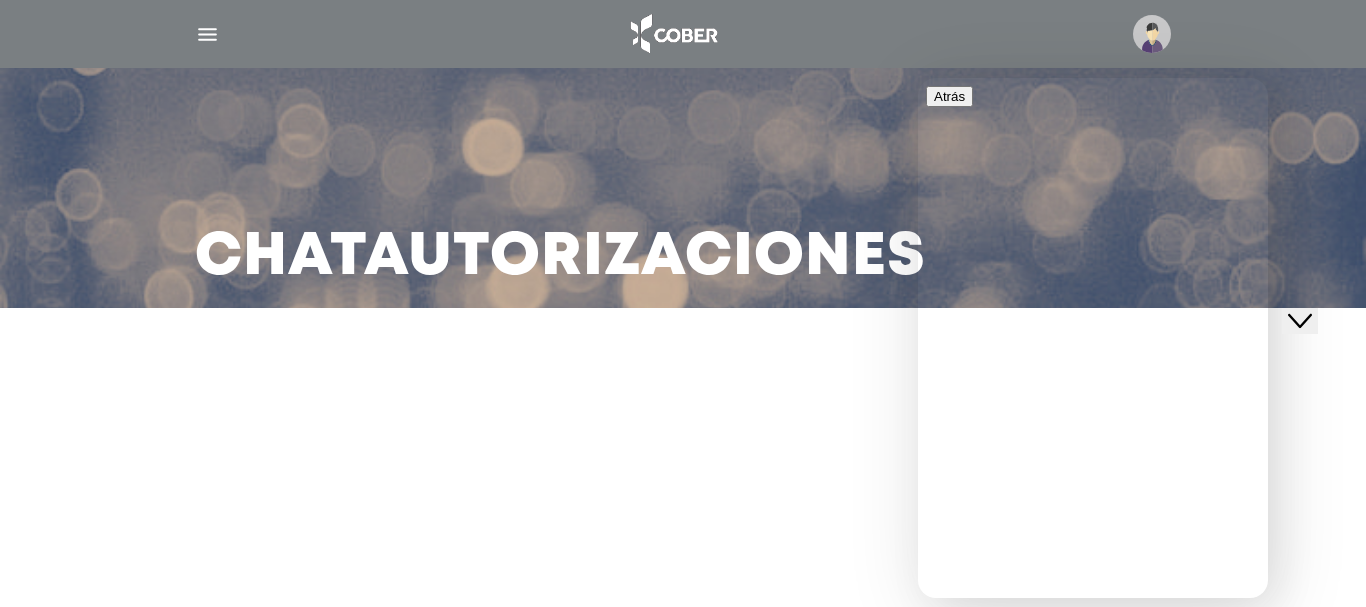 click at bounding box center (926, 763) 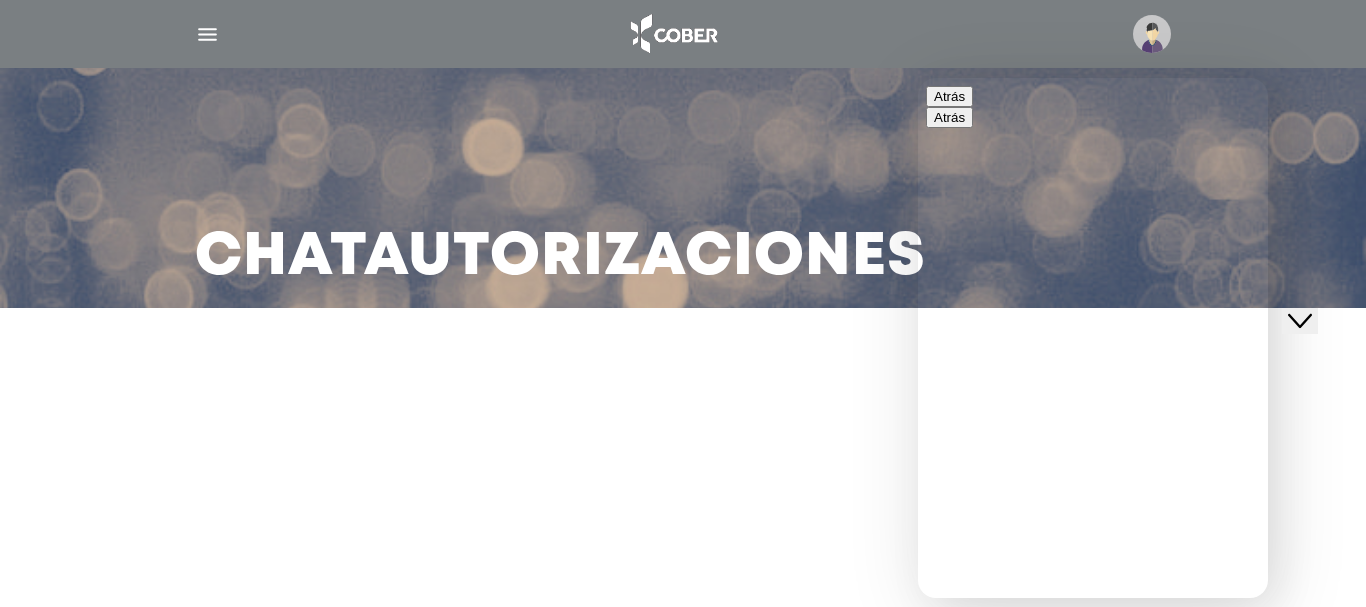 click on "**" at bounding box center (1013, 856) 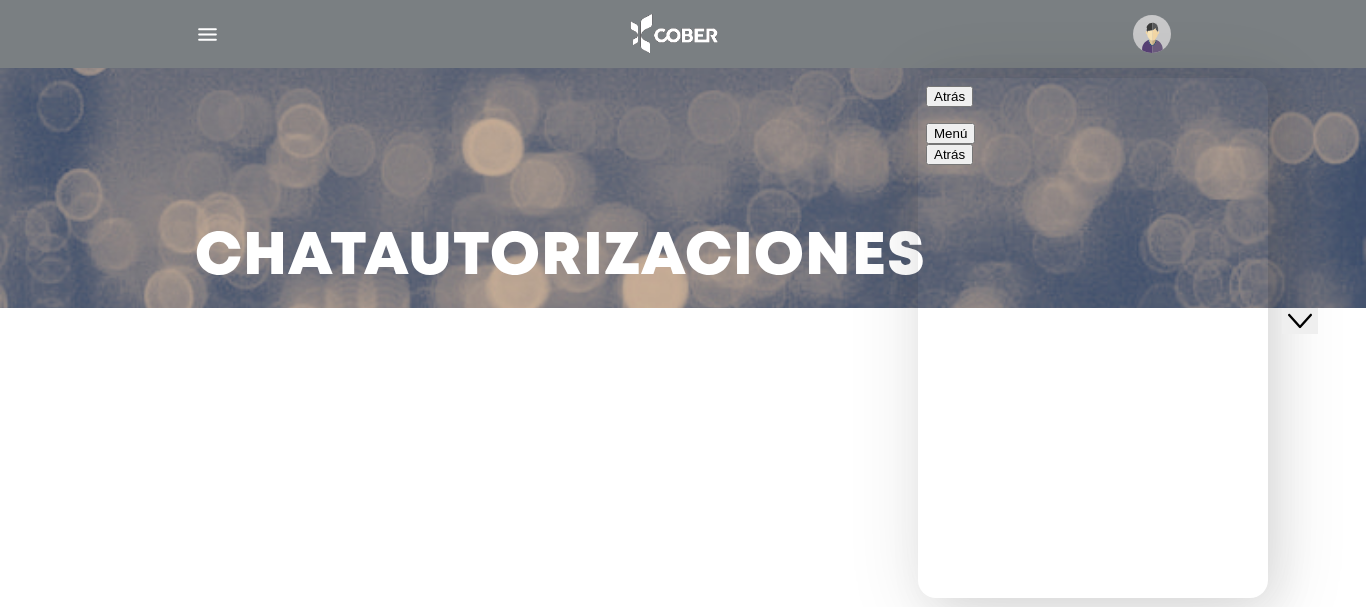 scroll, scrollTop: 0, scrollLeft: 0, axis: both 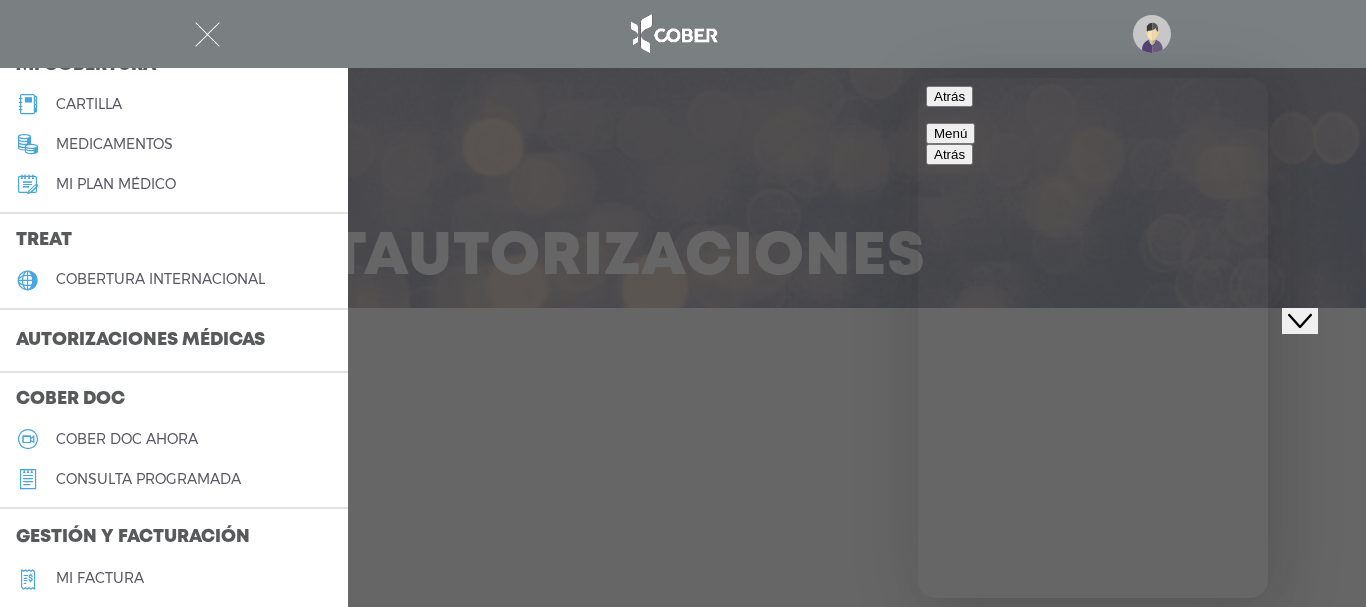 click on "Autorizaciones médicas" at bounding box center [140, 341] 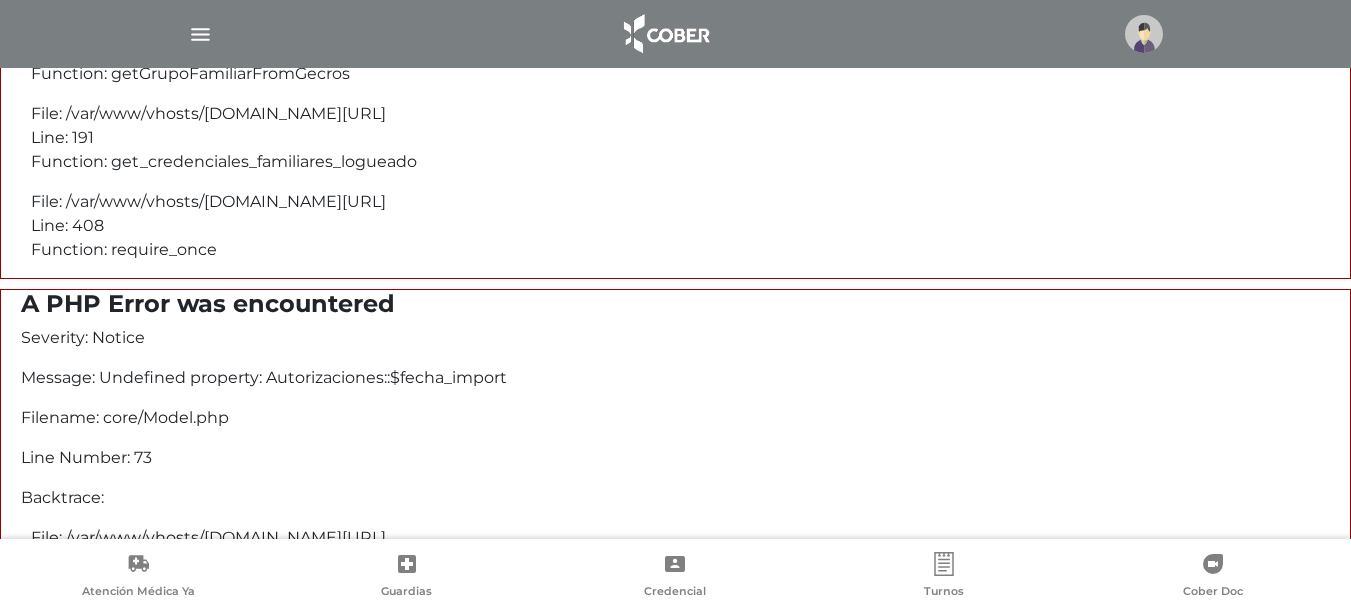 scroll, scrollTop: 1332, scrollLeft: 0, axis: vertical 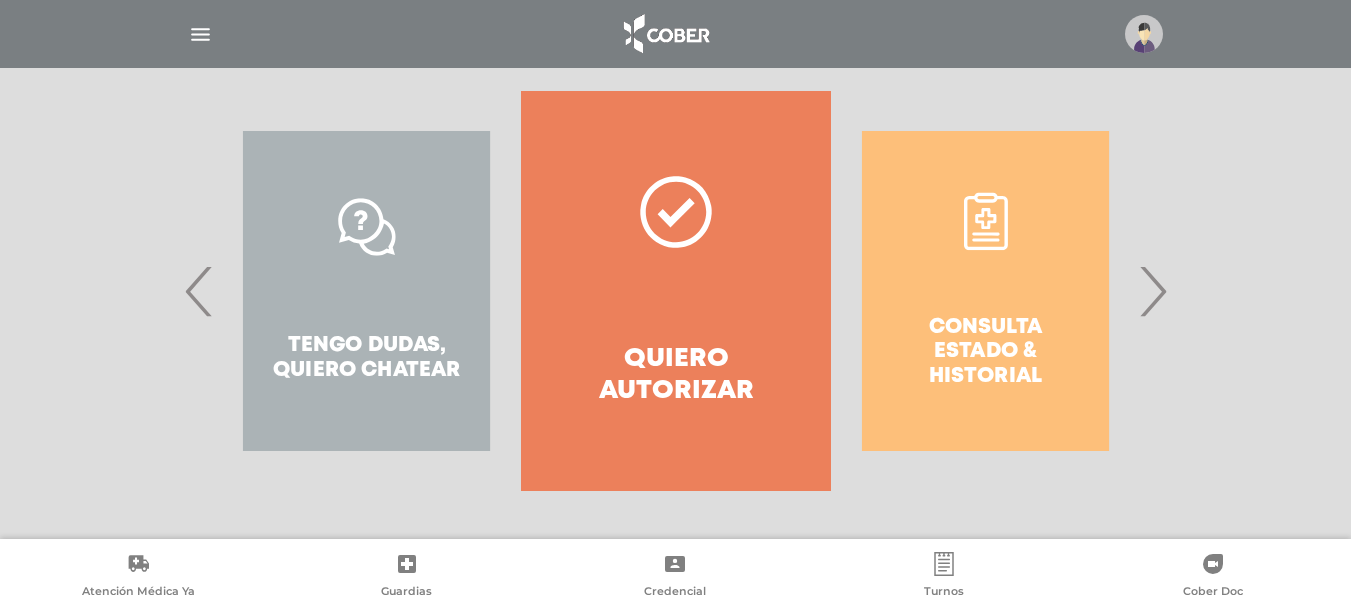 click on "›" at bounding box center (1152, 291) 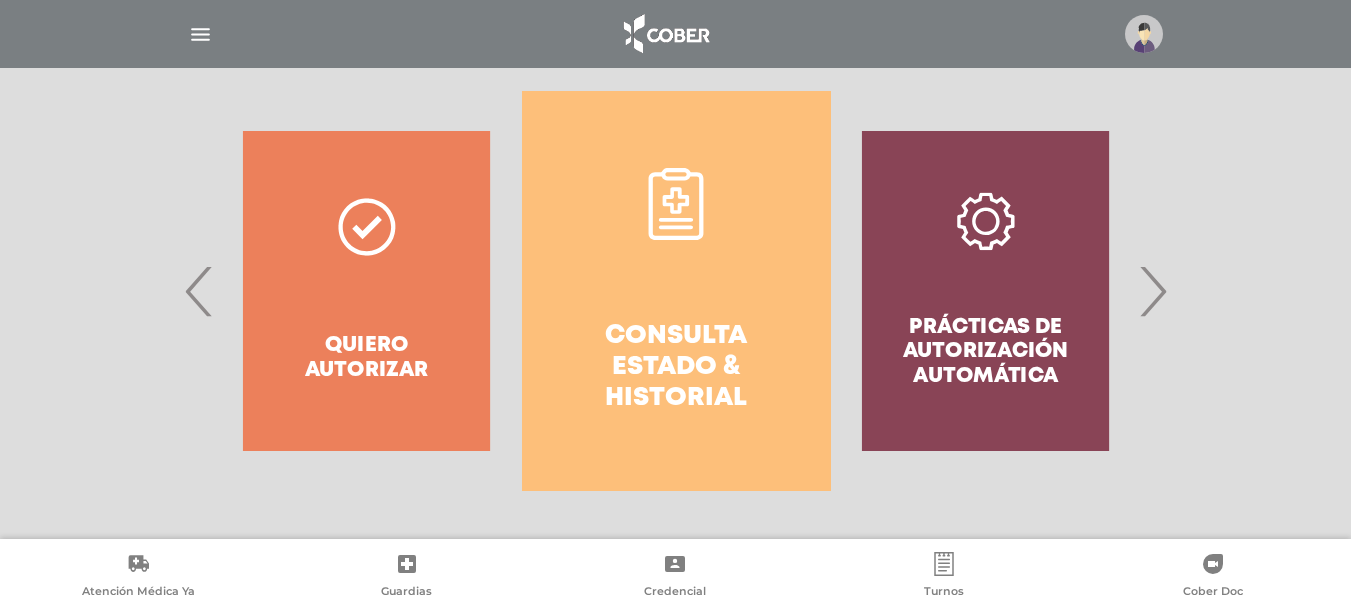 click on "Consulta estado & historial" at bounding box center [676, 291] 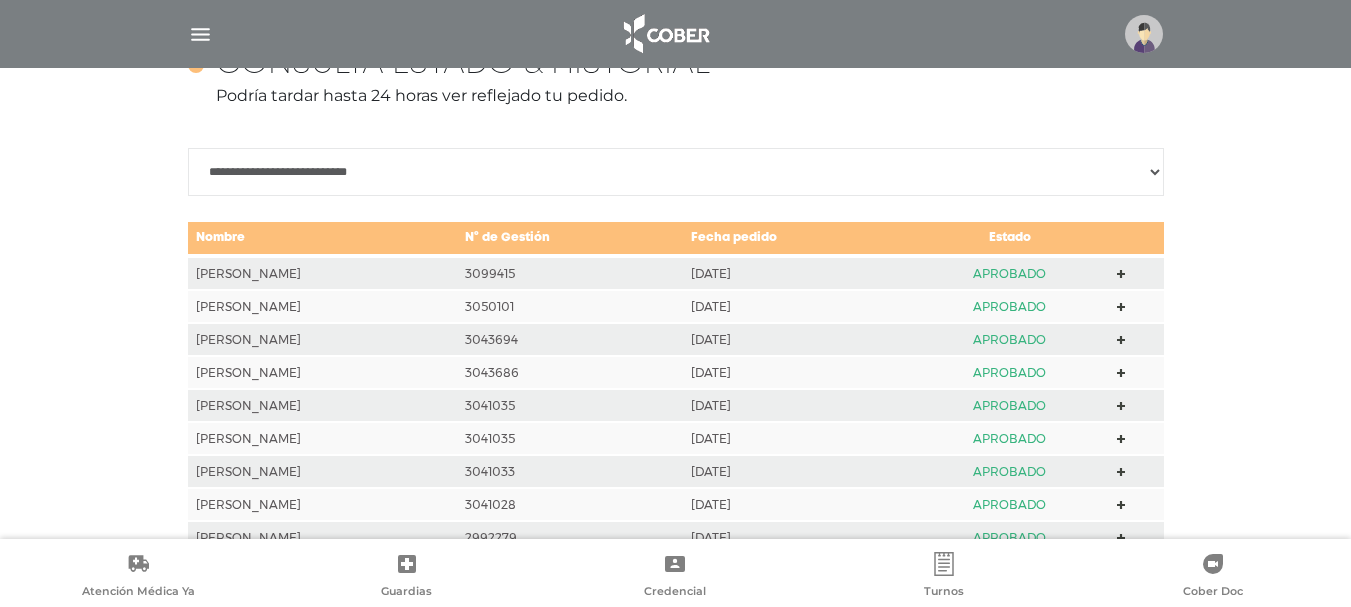 scroll, scrollTop: 3719, scrollLeft: 0, axis: vertical 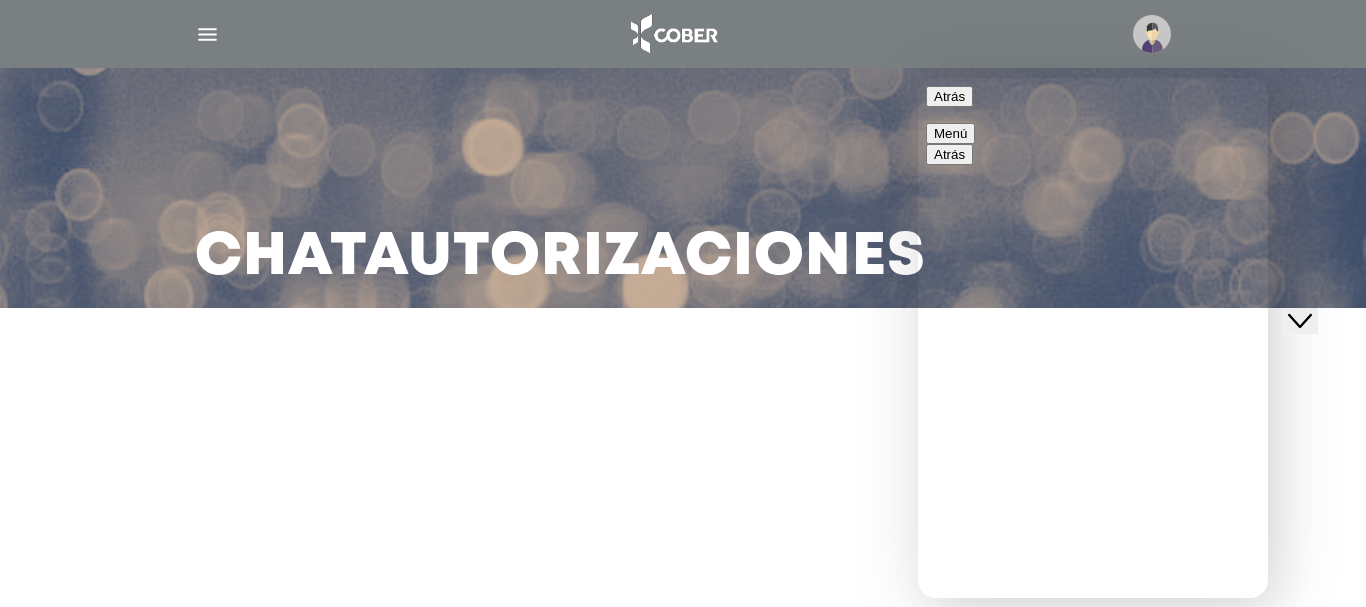 click at bounding box center [918, 78] 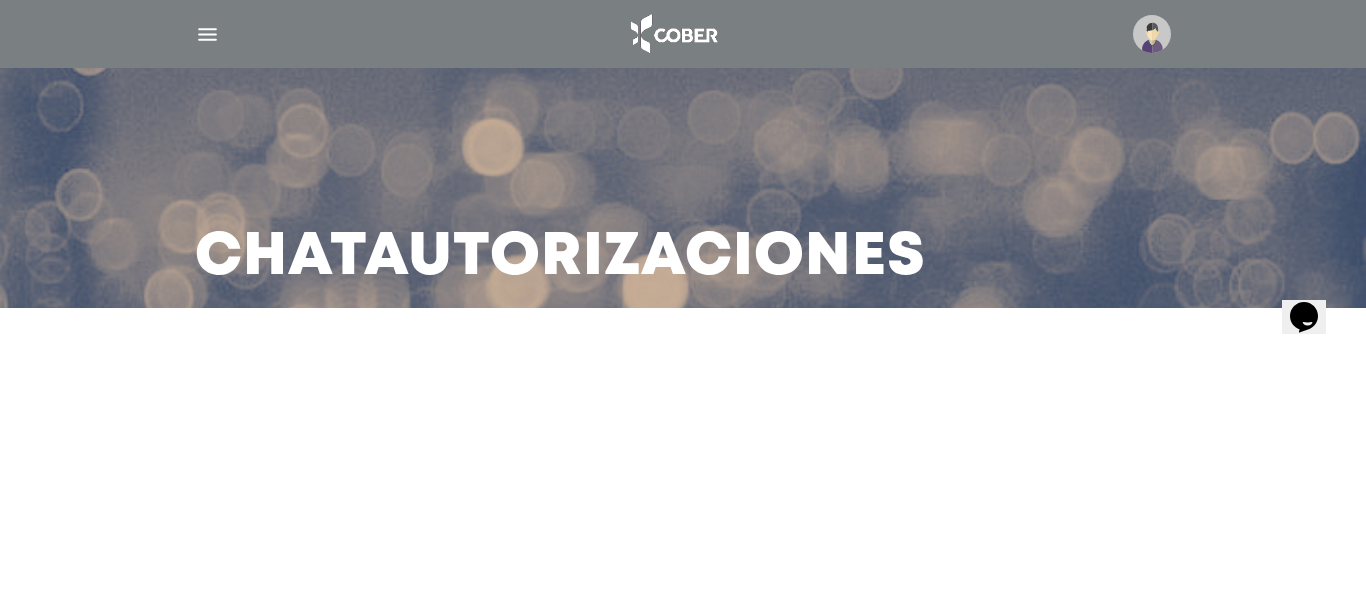 click 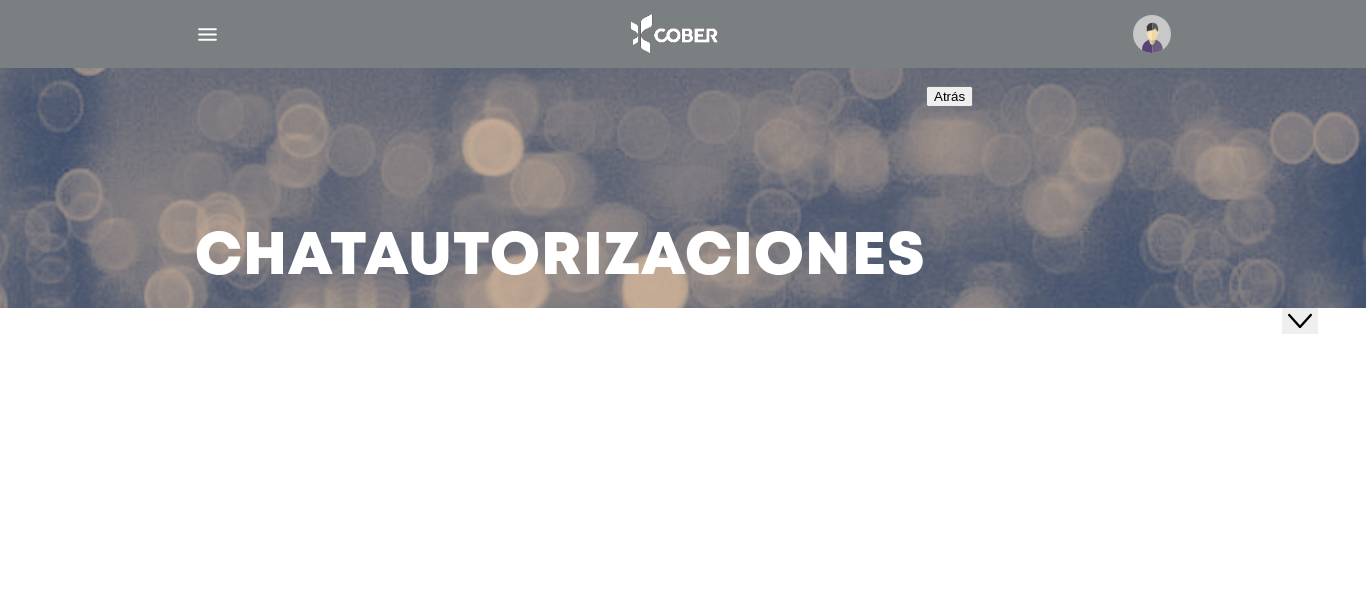 click on "Chat  Autorizaciones" at bounding box center (683, 188) 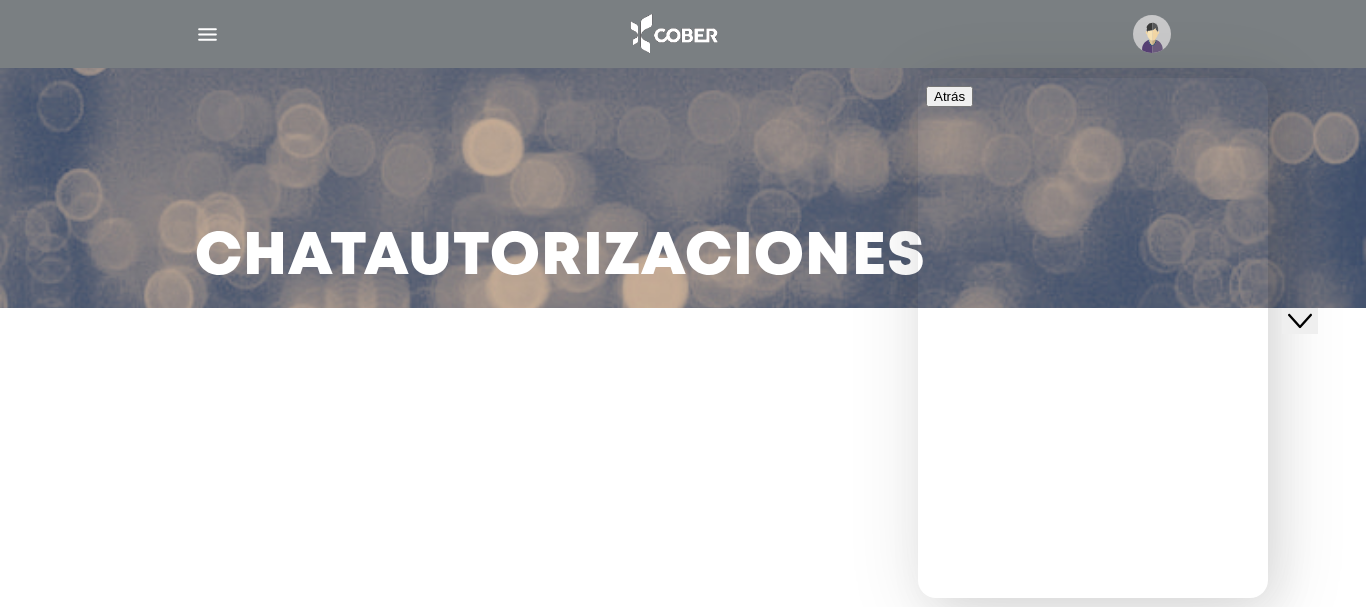 click at bounding box center [207, 34] 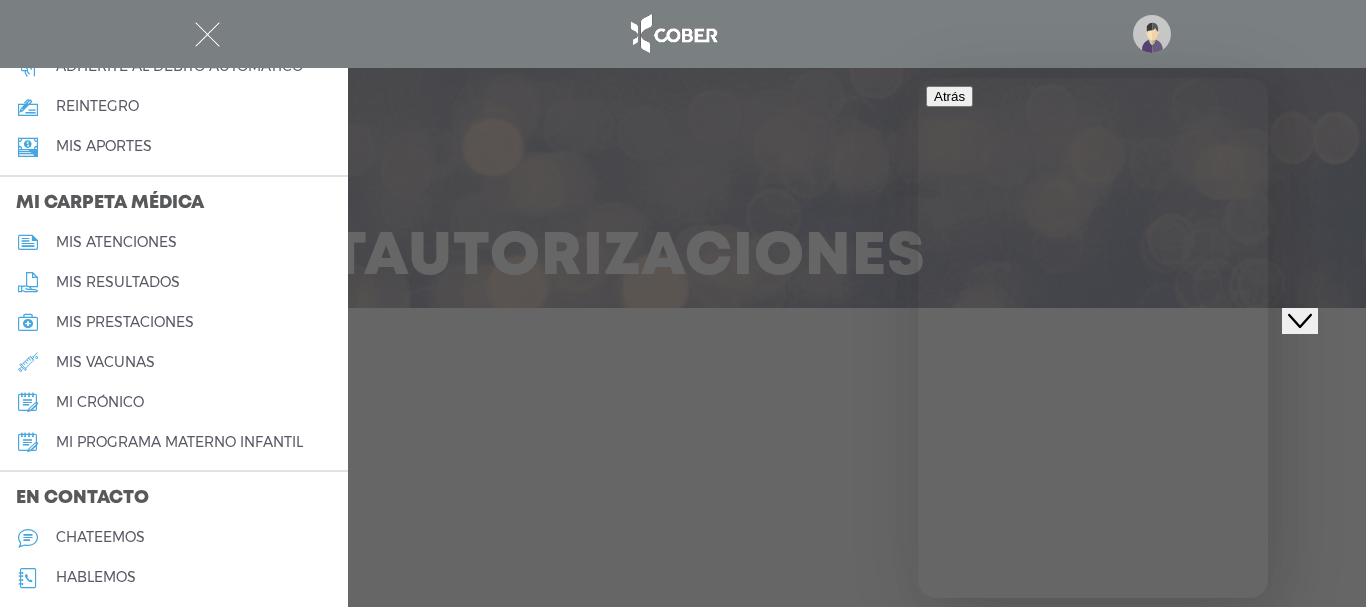 scroll, scrollTop: 979, scrollLeft: 0, axis: vertical 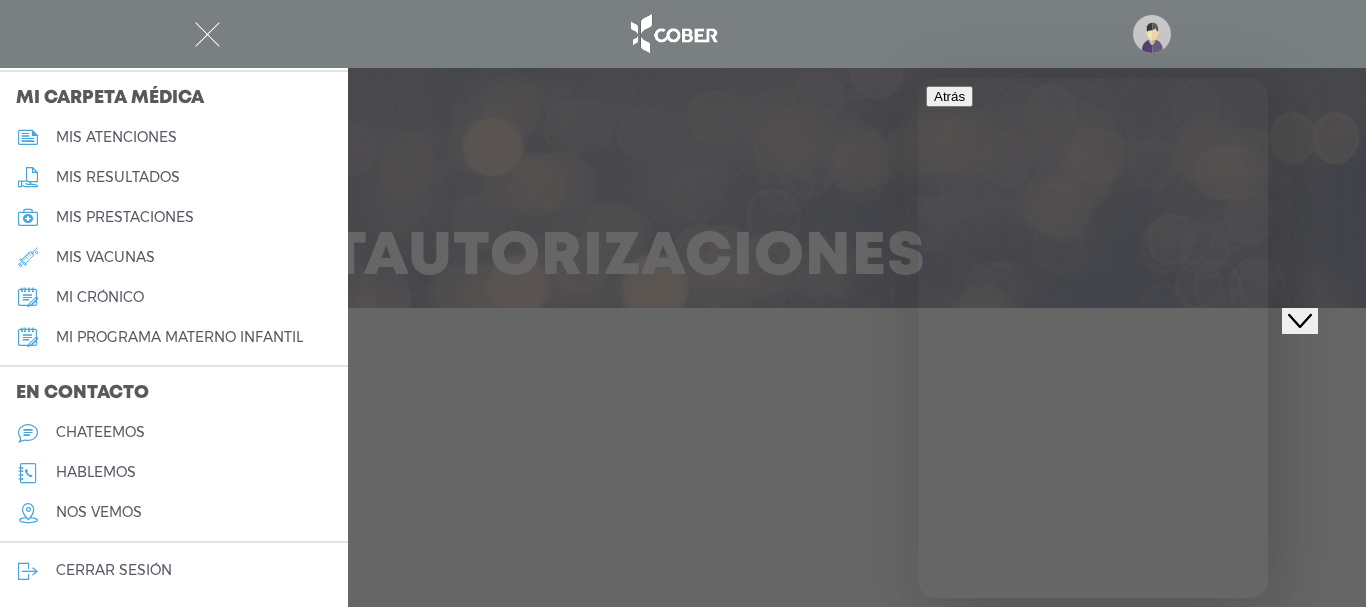 click on "cerrar sesión" at bounding box center (114, 570) 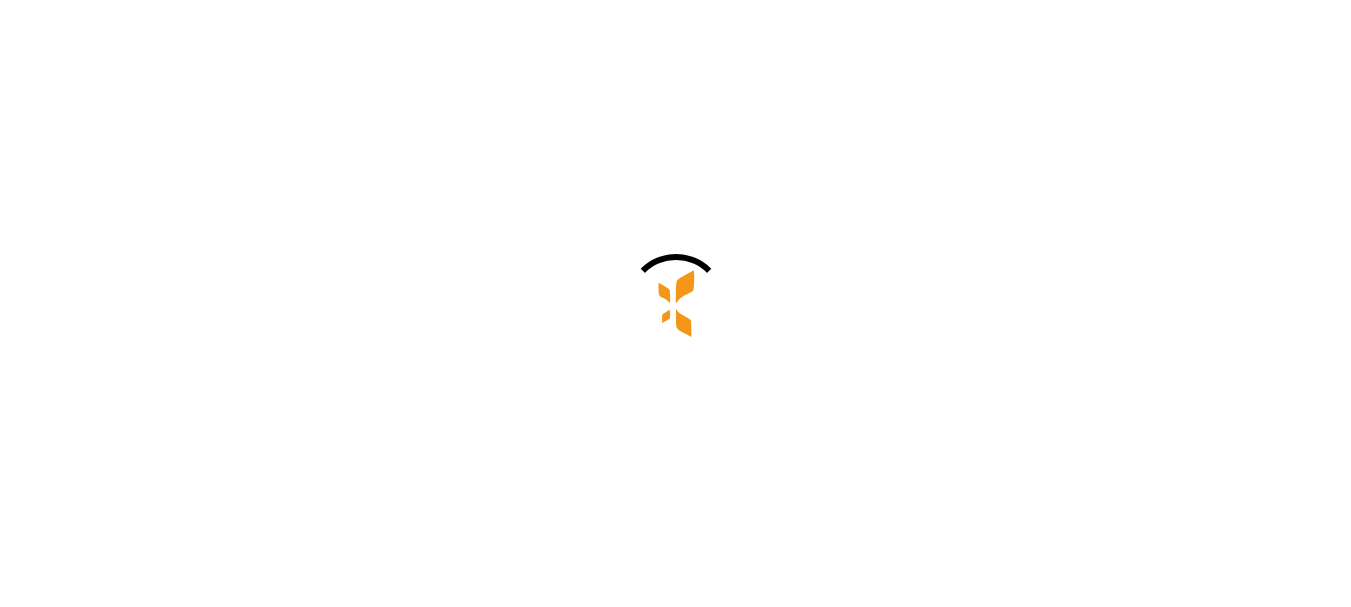 scroll, scrollTop: 0, scrollLeft: 0, axis: both 